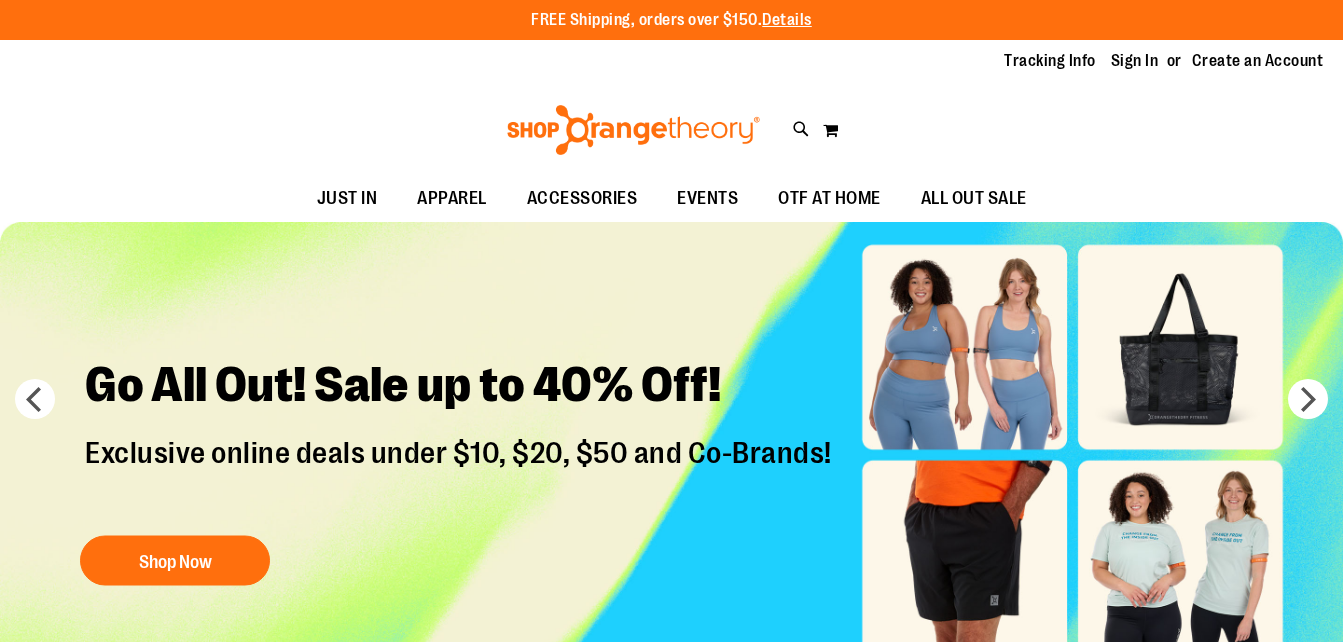 scroll, scrollTop: 0, scrollLeft: 0, axis: both 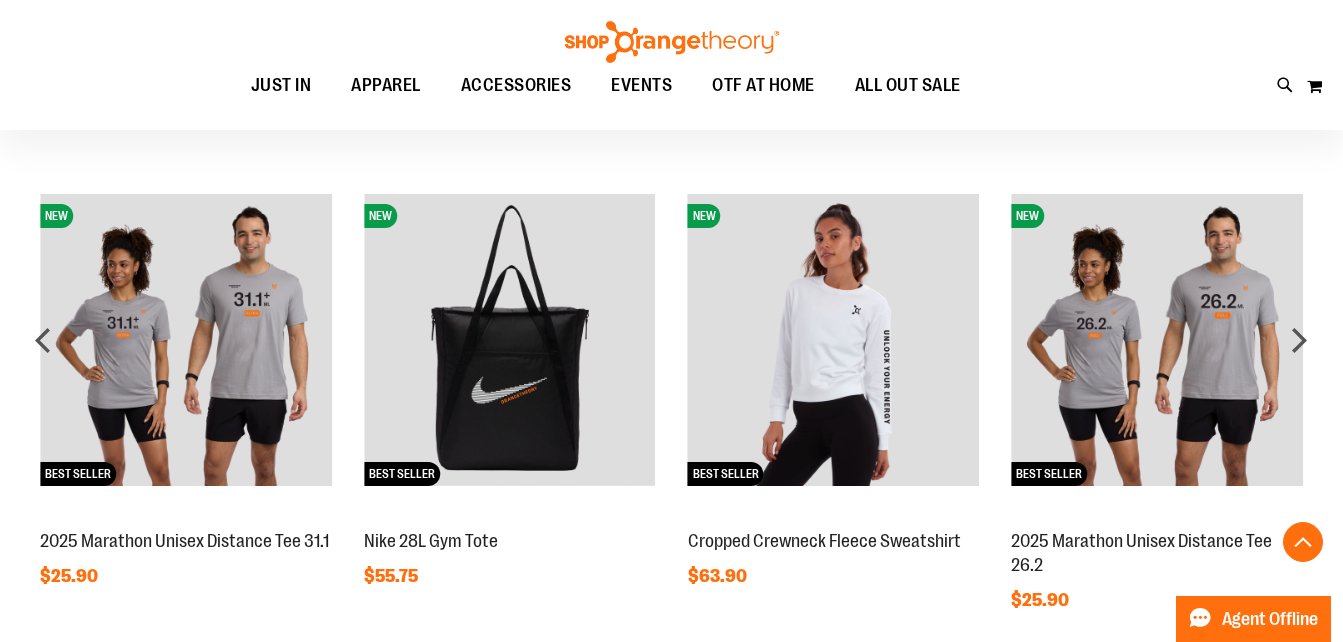 drag, startPoint x: 1335, startPoint y: 383, endPoint x: 1357, endPoint y: 173, distance: 211.14923 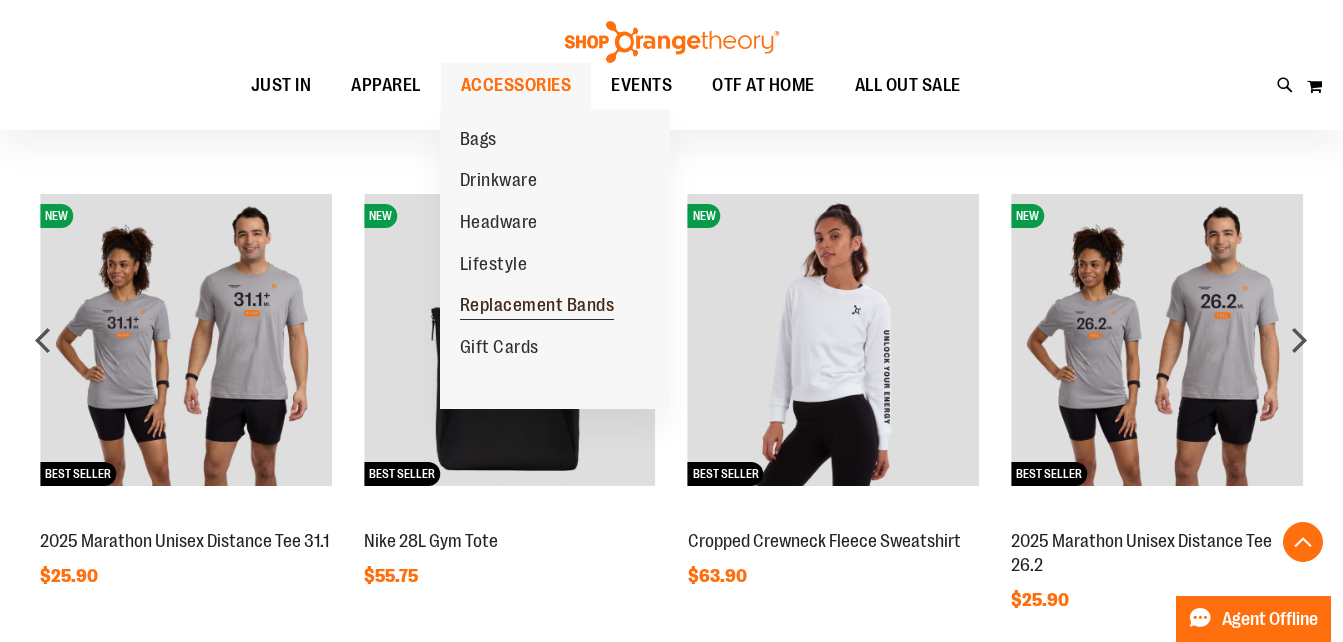 click on "Replacement Bands" at bounding box center (537, 307) 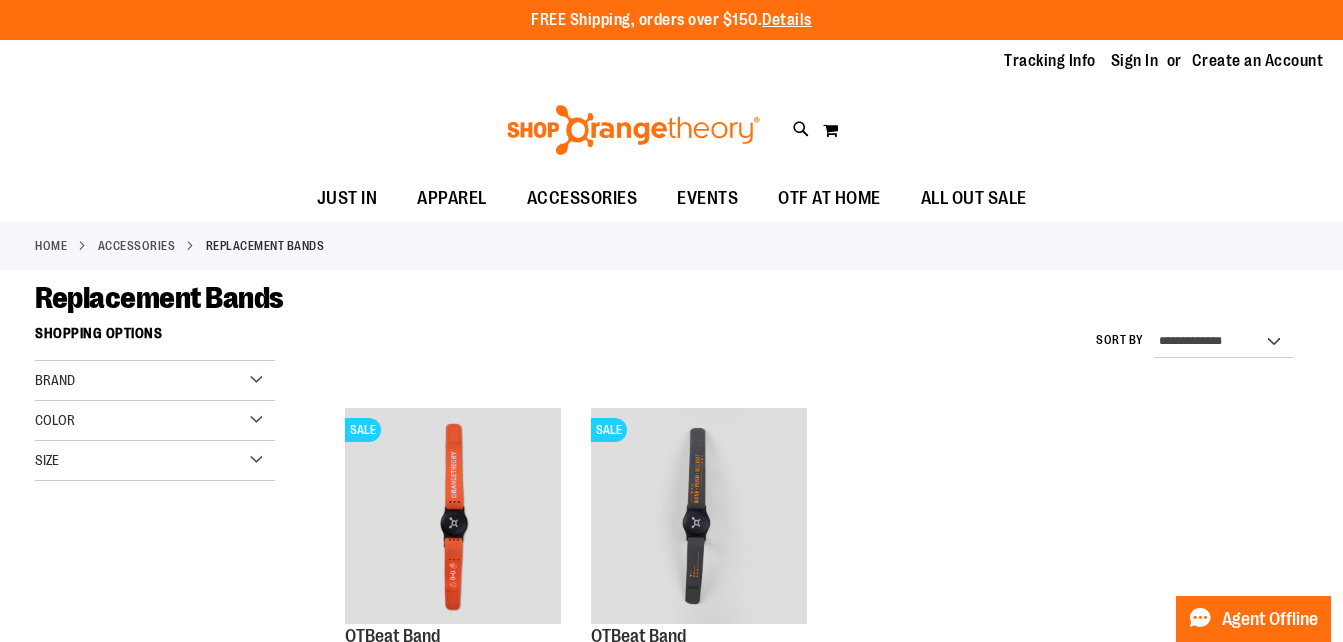 scroll, scrollTop: 0, scrollLeft: 0, axis: both 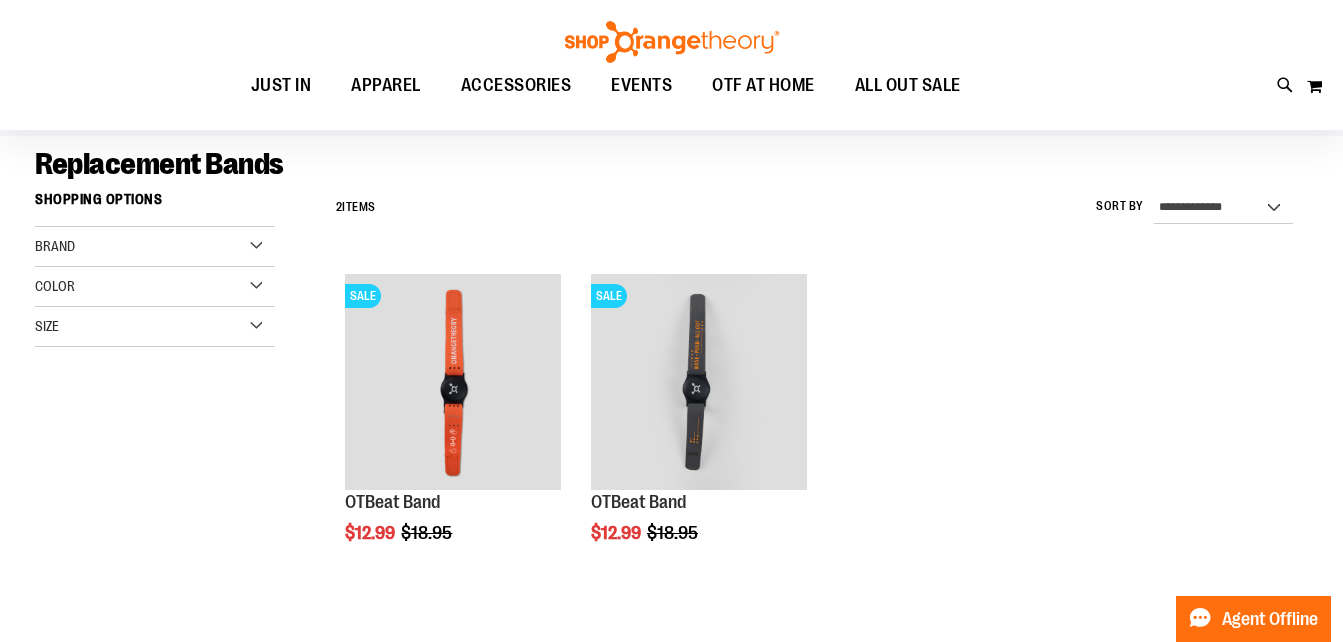 click on "Color" at bounding box center [155, 287] 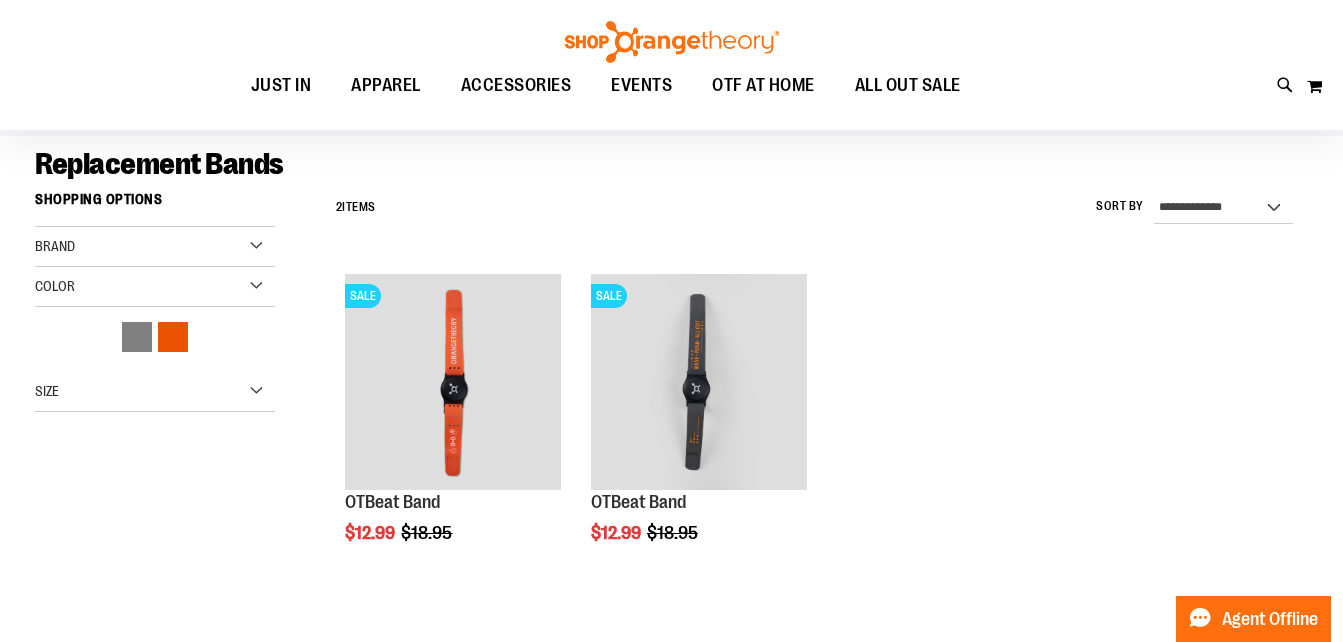click on "Color" at bounding box center [155, 287] 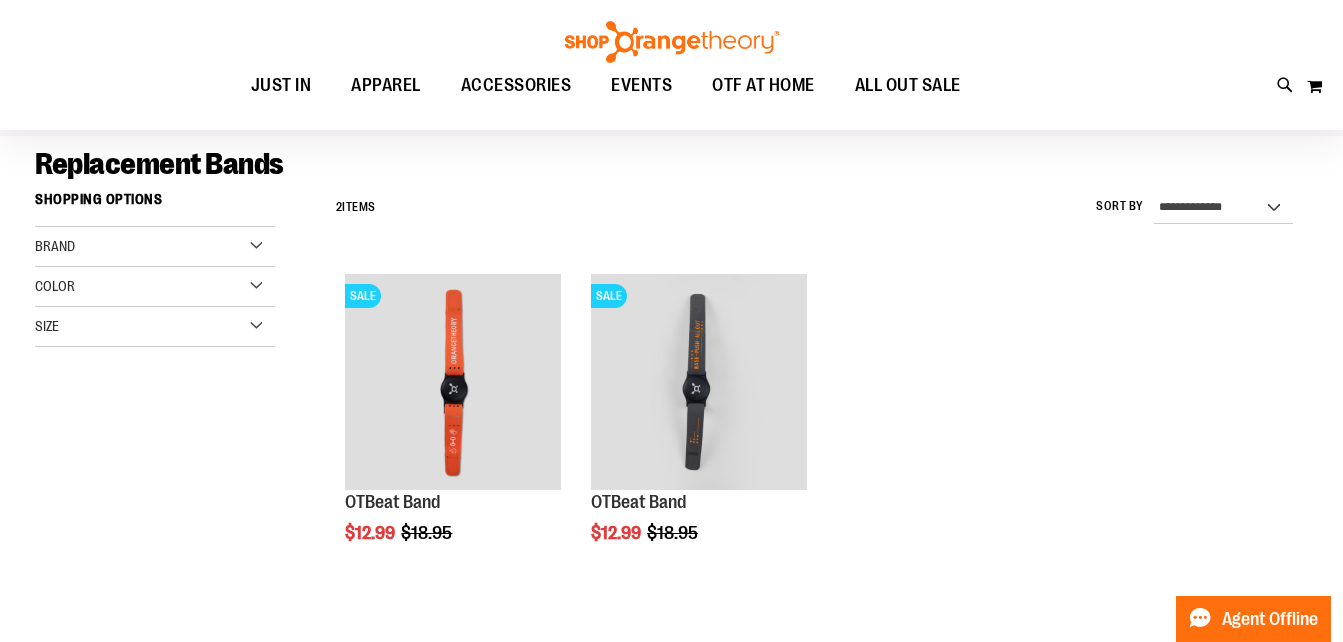 click on "Brand" at bounding box center (155, 247) 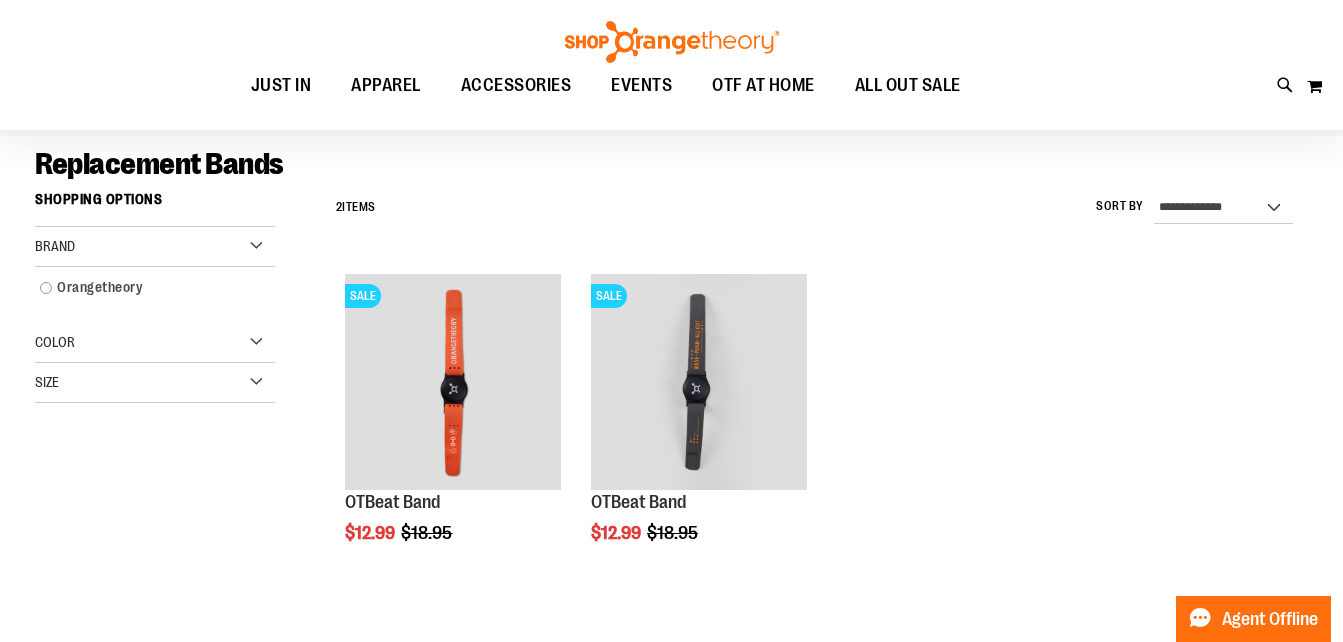 click on "Brand" at bounding box center (155, 247) 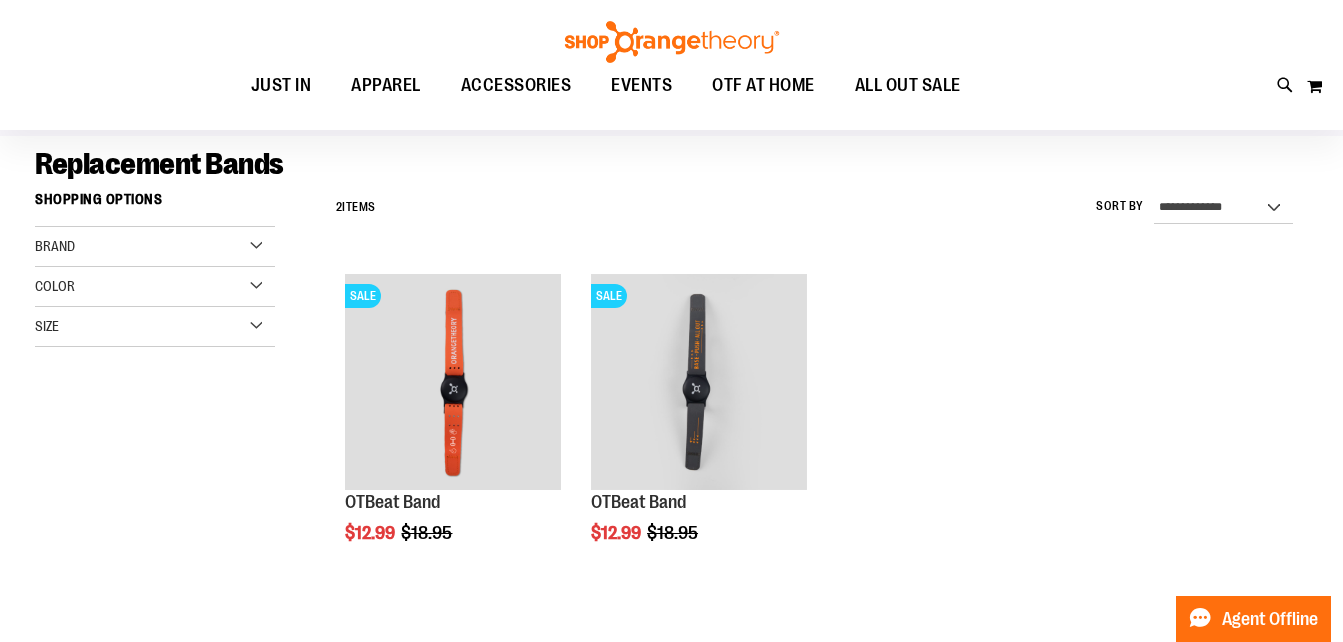 click on "Size" at bounding box center [155, 327] 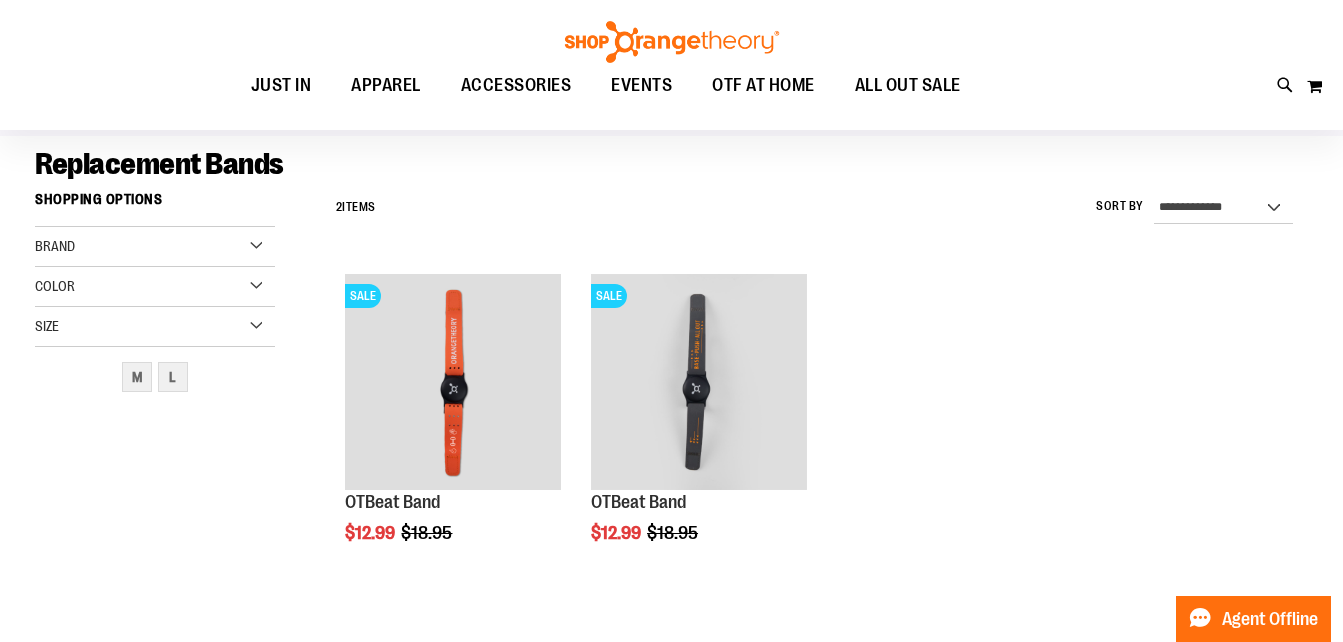 click on "Size" at bounding box center (155, 327) 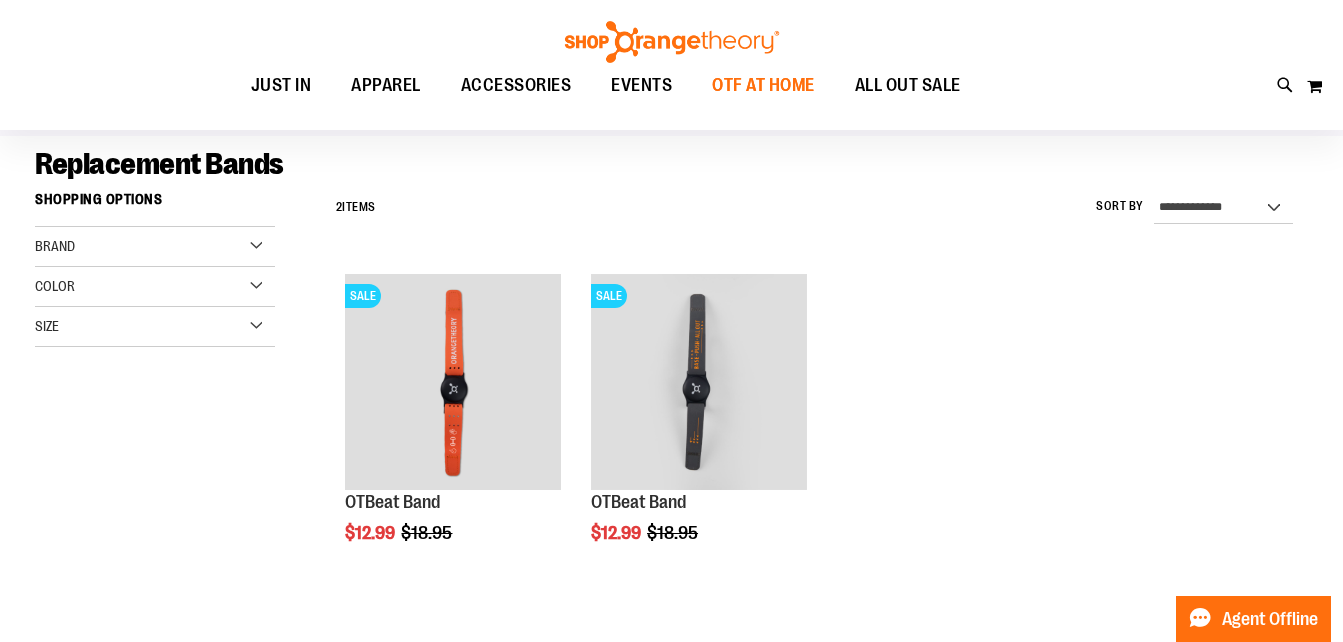 click on "OTF AT HOME" at bounding box center [763, 85] 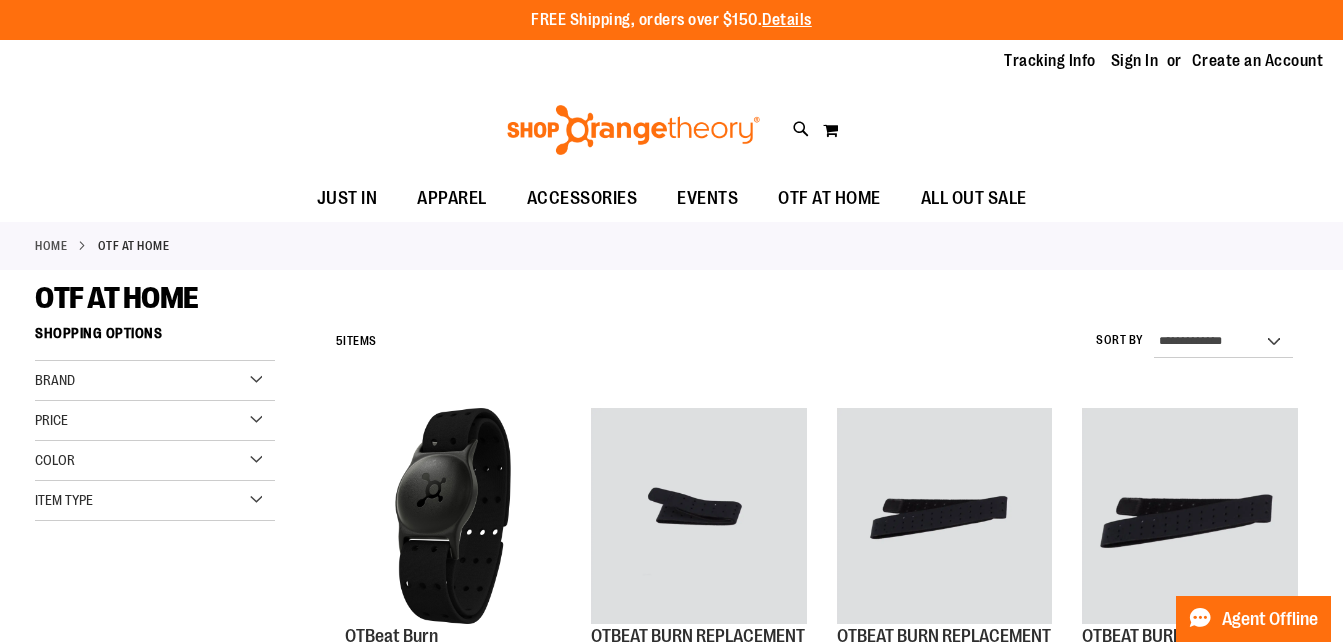 scroll, scrollTop: 0, scrollLeft: 0, axis: both 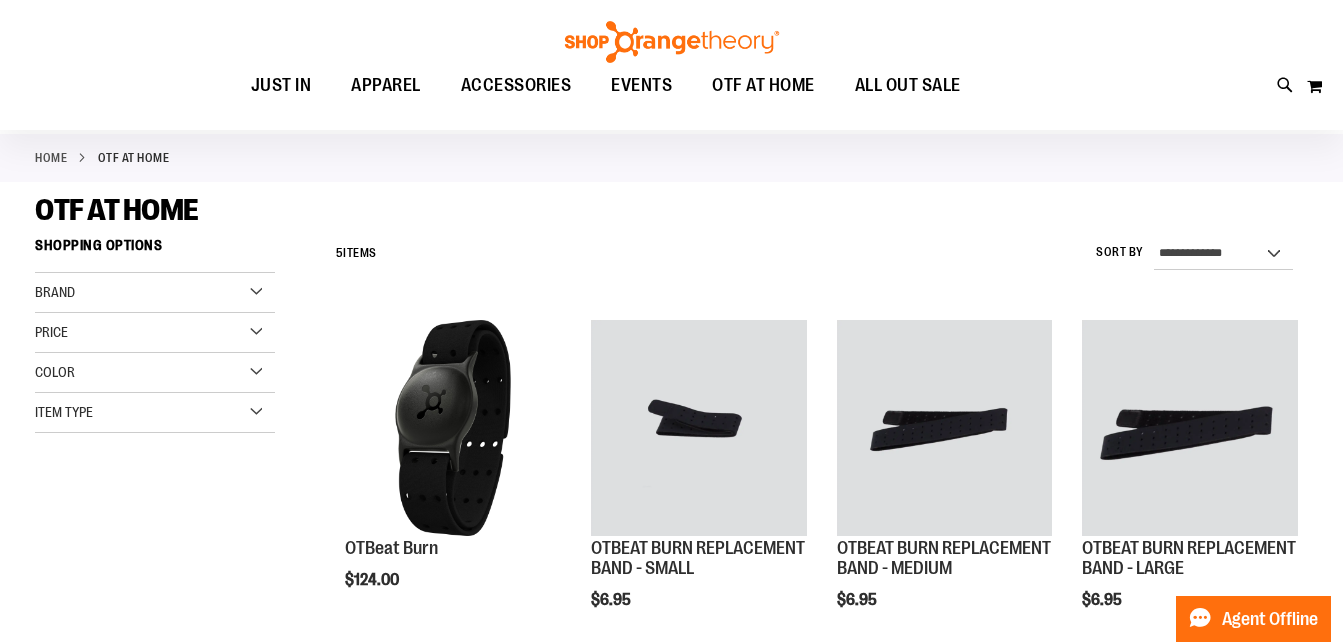 click on "Item Type" at bounding box center (155, 413) 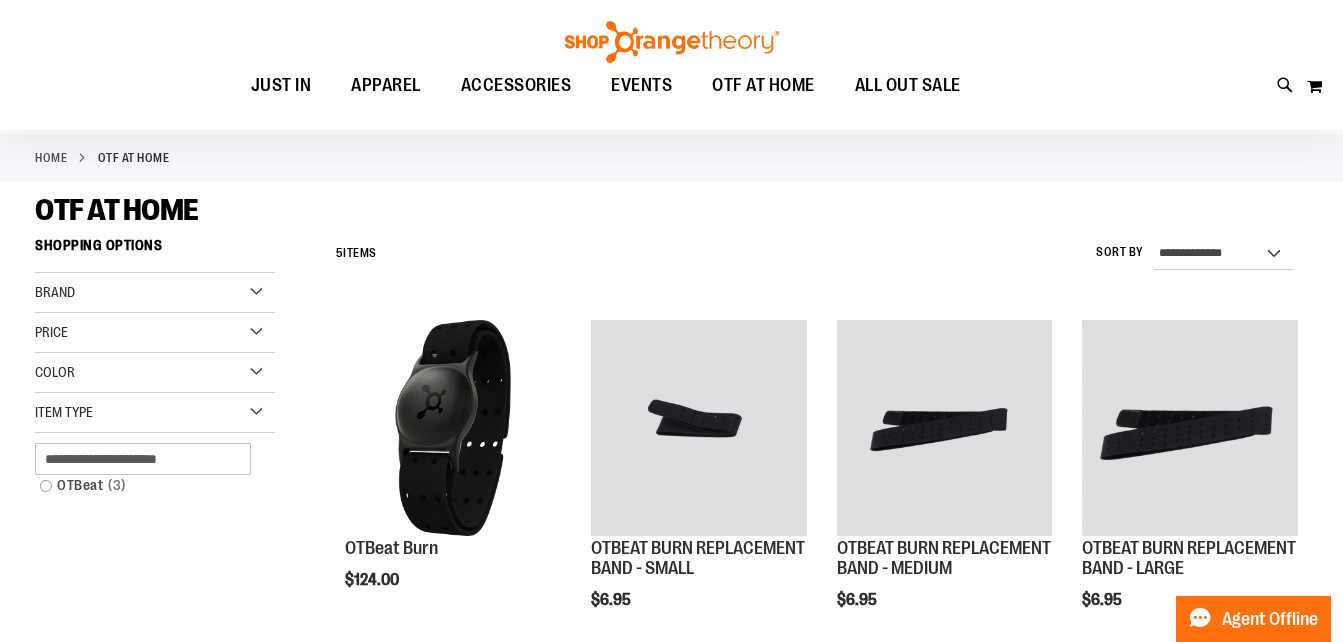 click on "Item Type" at bounding box center [155, 413] 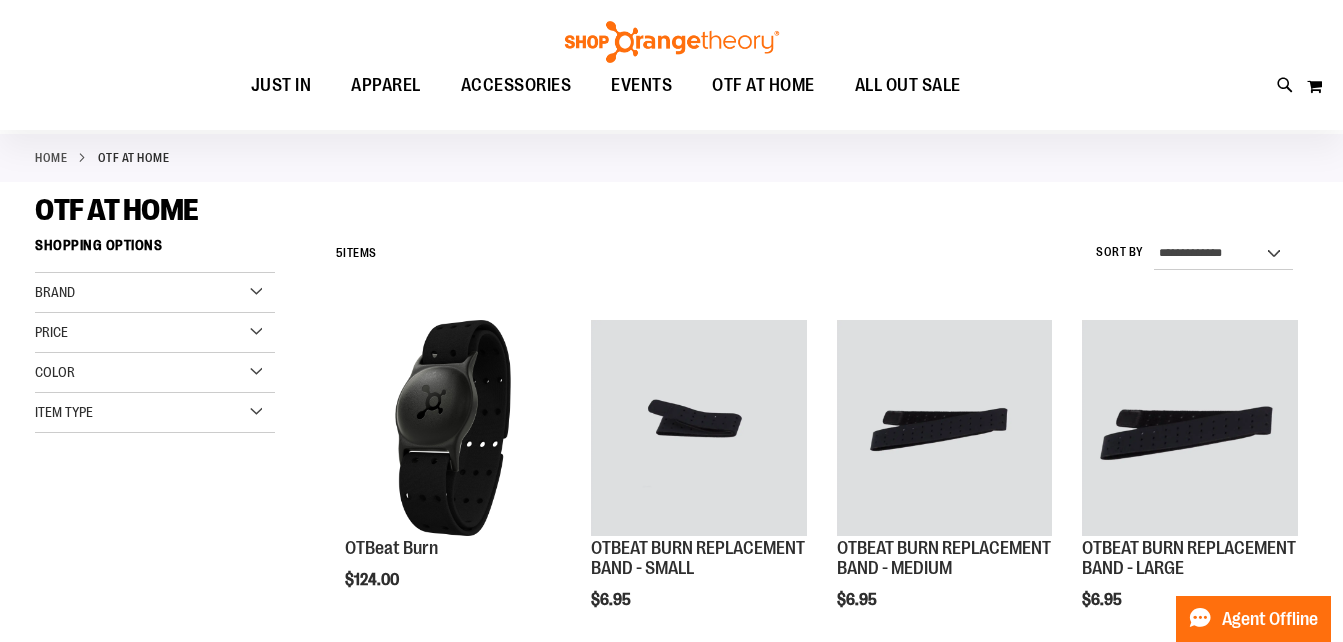 click on "Item Type" at bounding box center [155, 413] 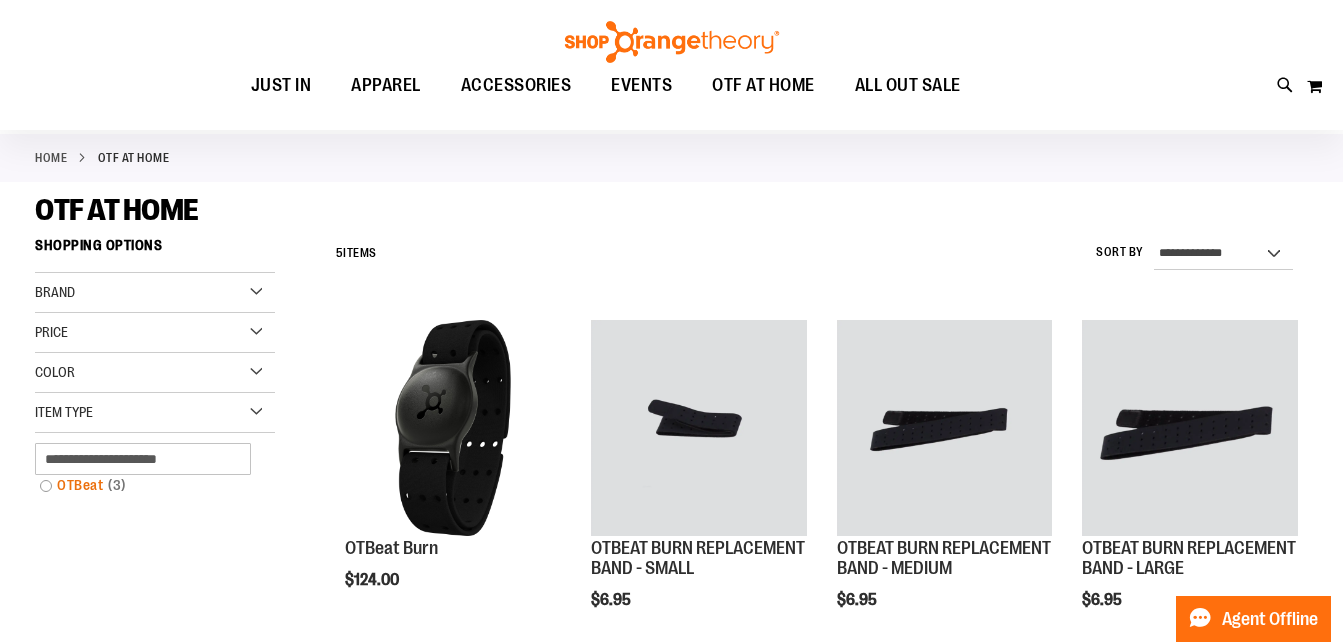 click on "3
items" at bounding box center (117, 485) 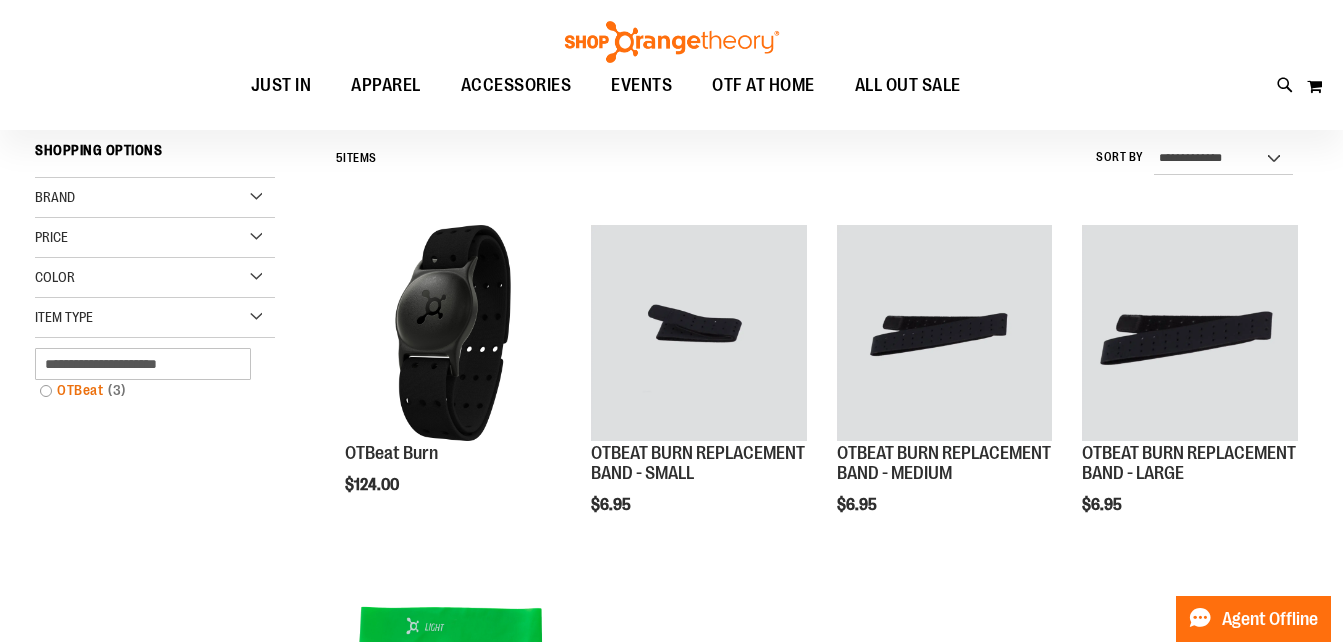 scroll, scrollTop: 186, scrollLeft: 0, axis: vertical 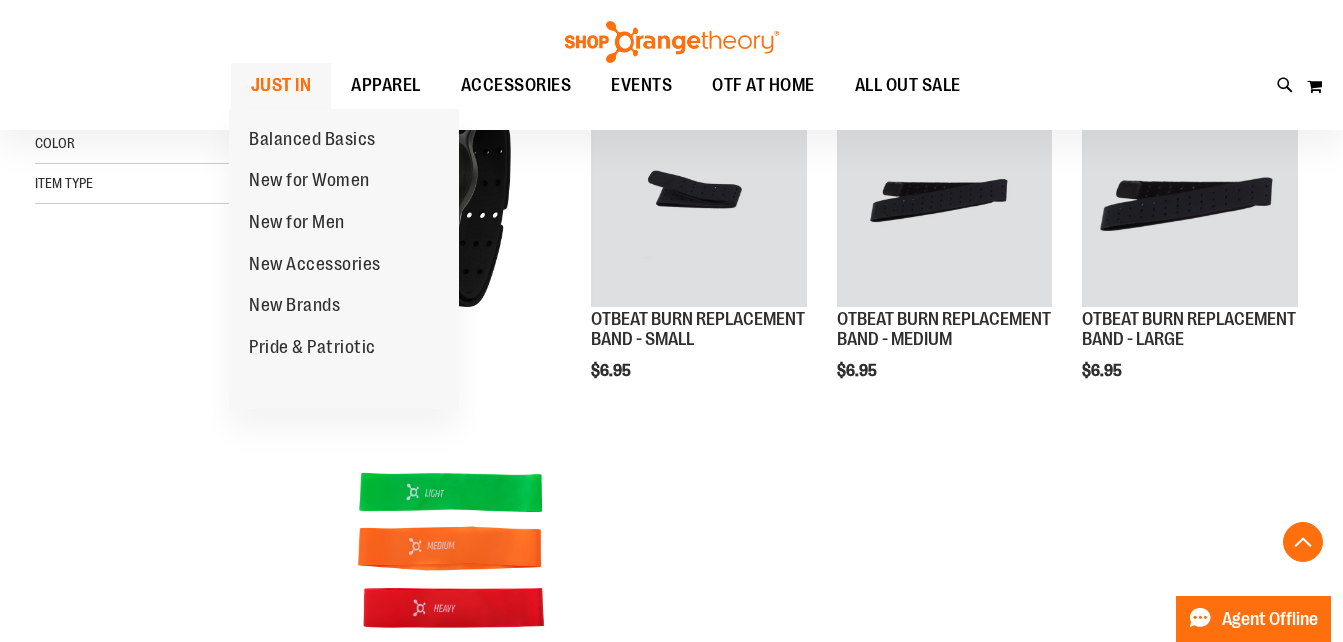 click on "JUST IN" at bounding box center (281, 85) 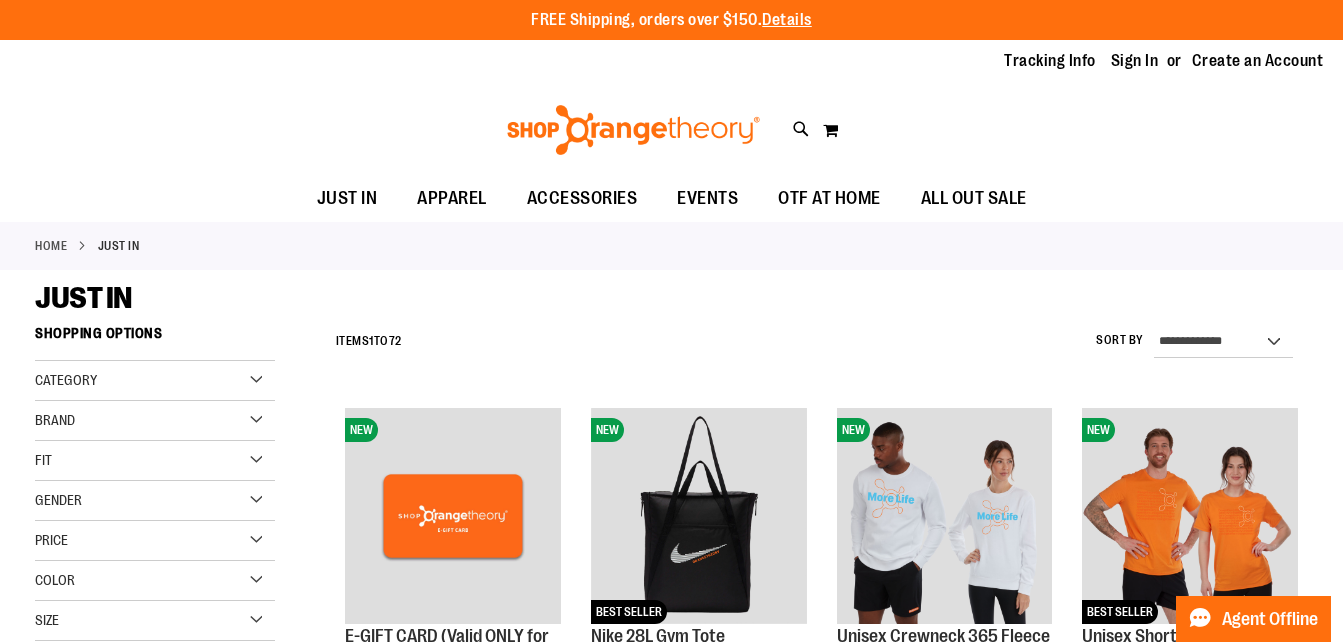 scroll, scrollTop: 0, scrollLeft: 0, axis: both 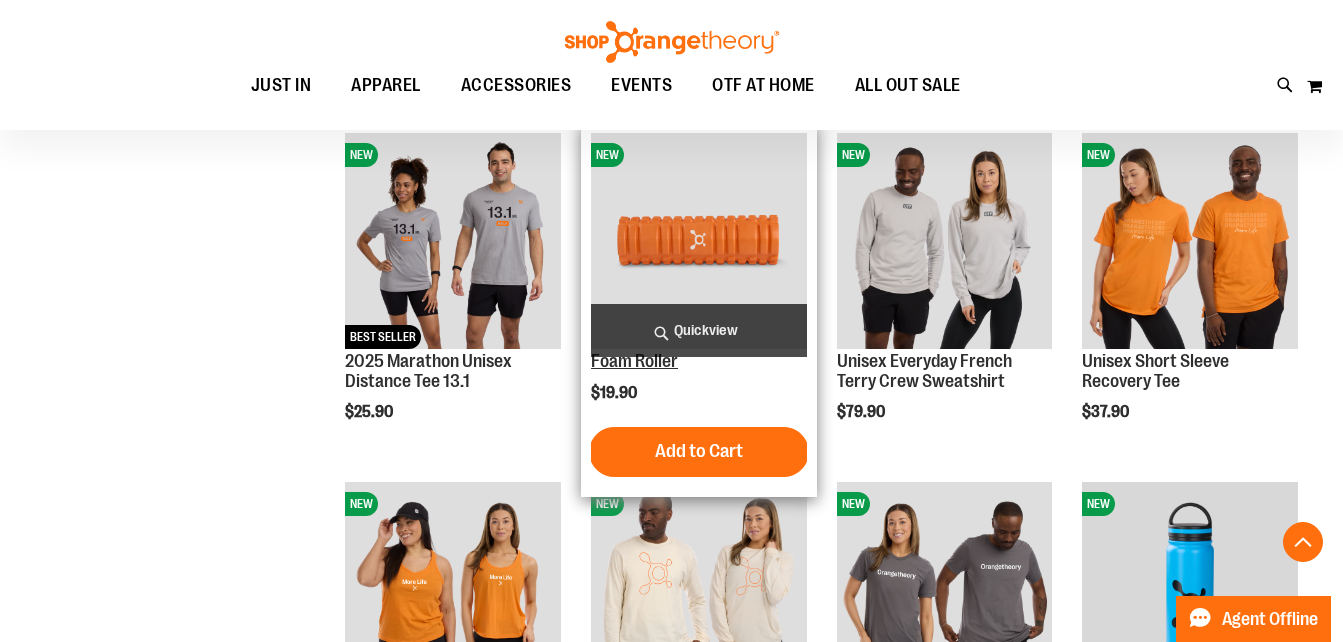 click on "Foam Roller" at bounding box center [634, 361] 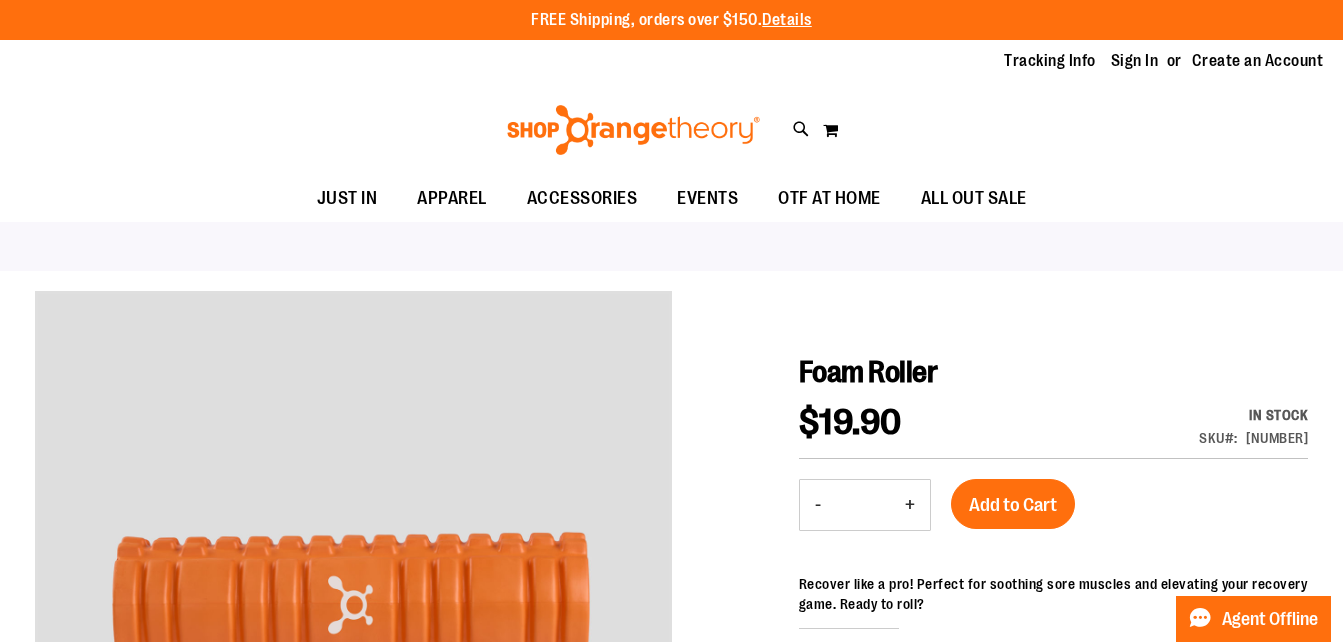 scroll, scrollTop: 0, scrollLeft: 0, axis: both 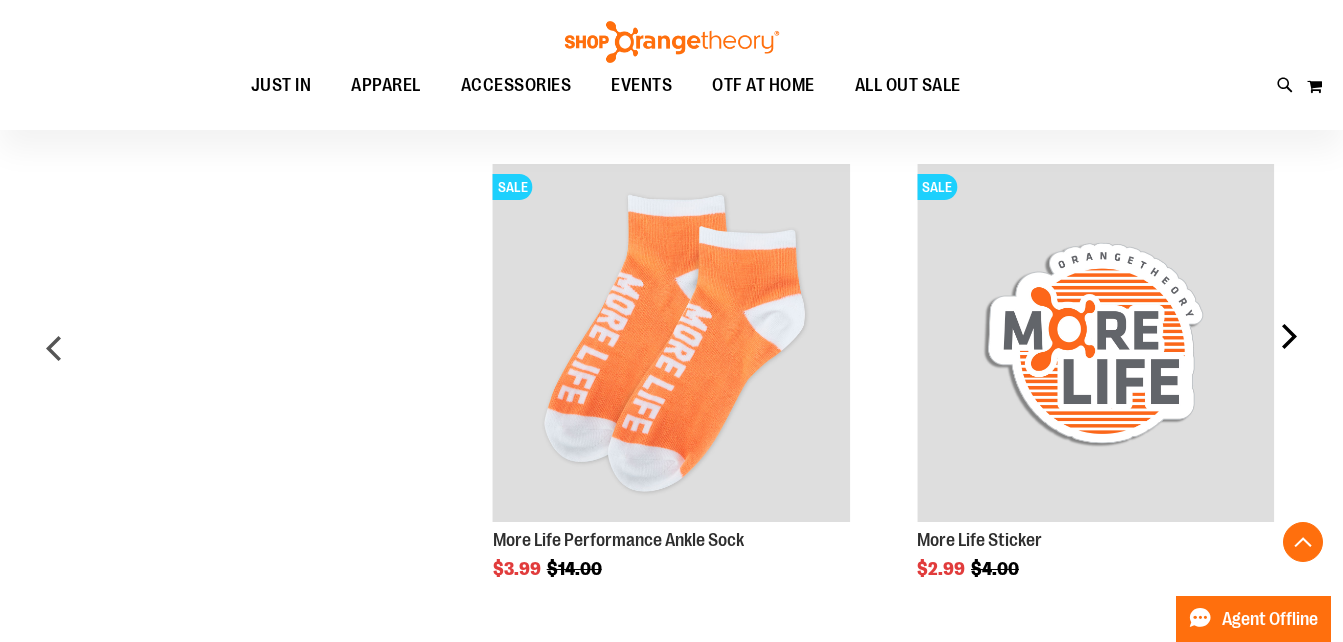 click on "next" at bounding box center [1288, 356] 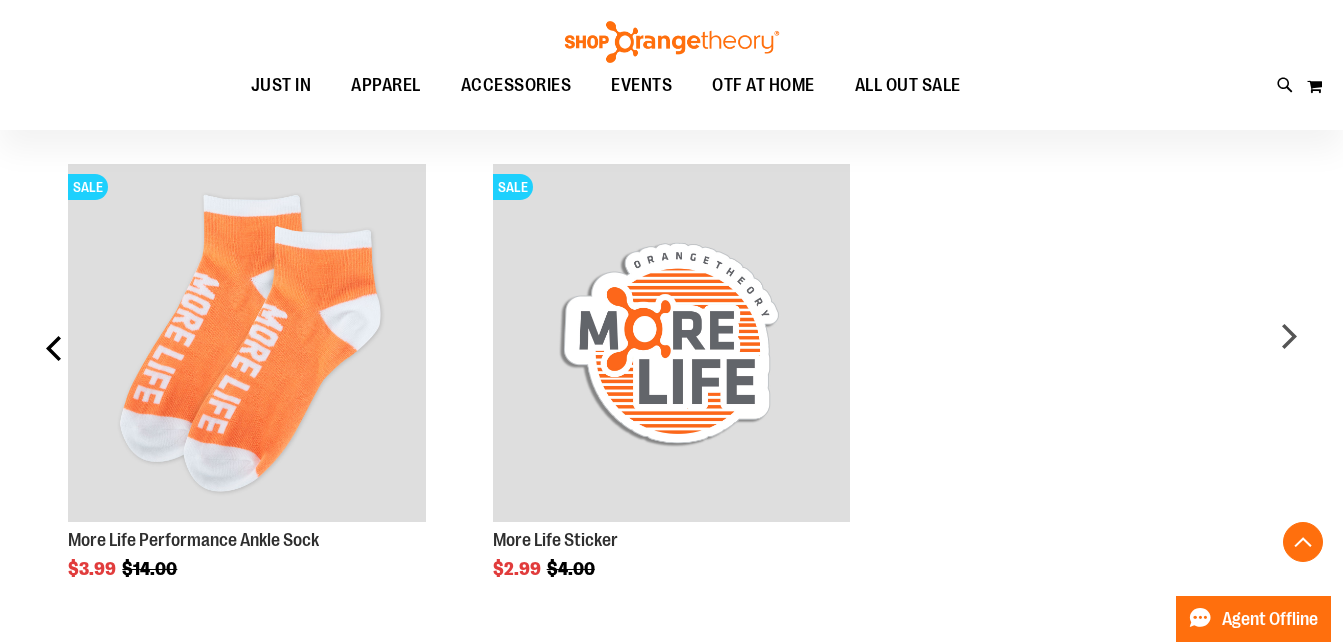 click on "prev" at bounding box center [55, 356] 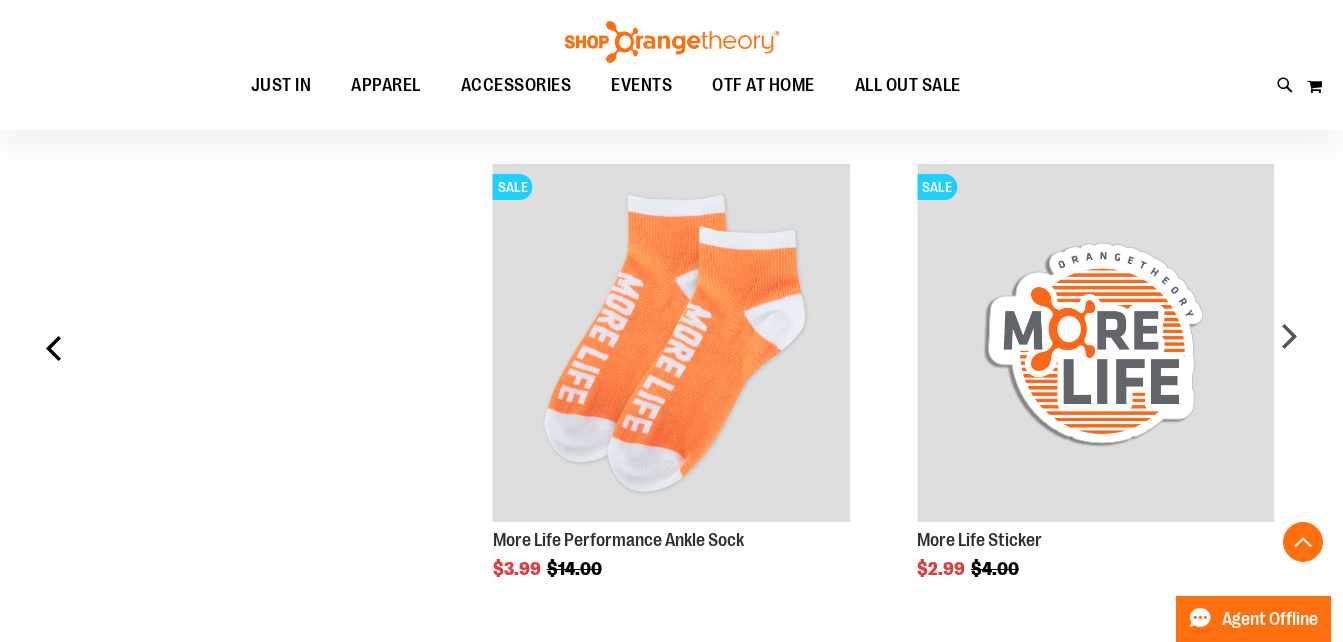 click on "prev" at bounding box center [55, 356] 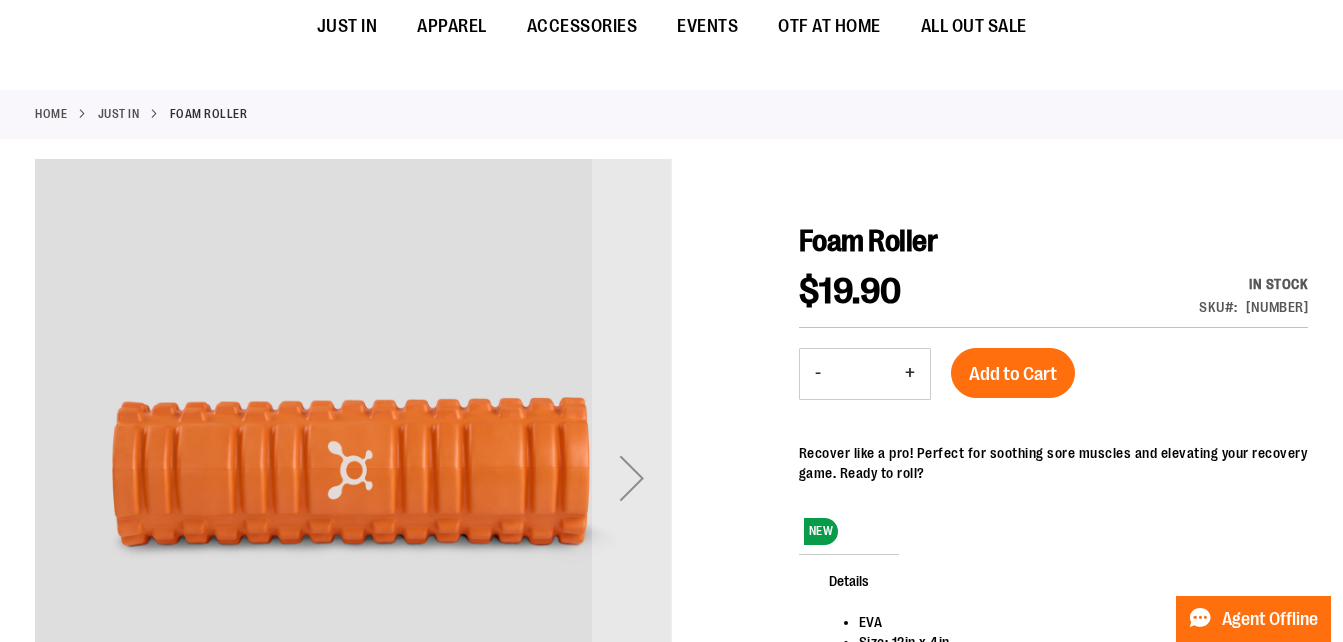 scroll, scrollTop: 0, scrollLeft: 0, axis: both 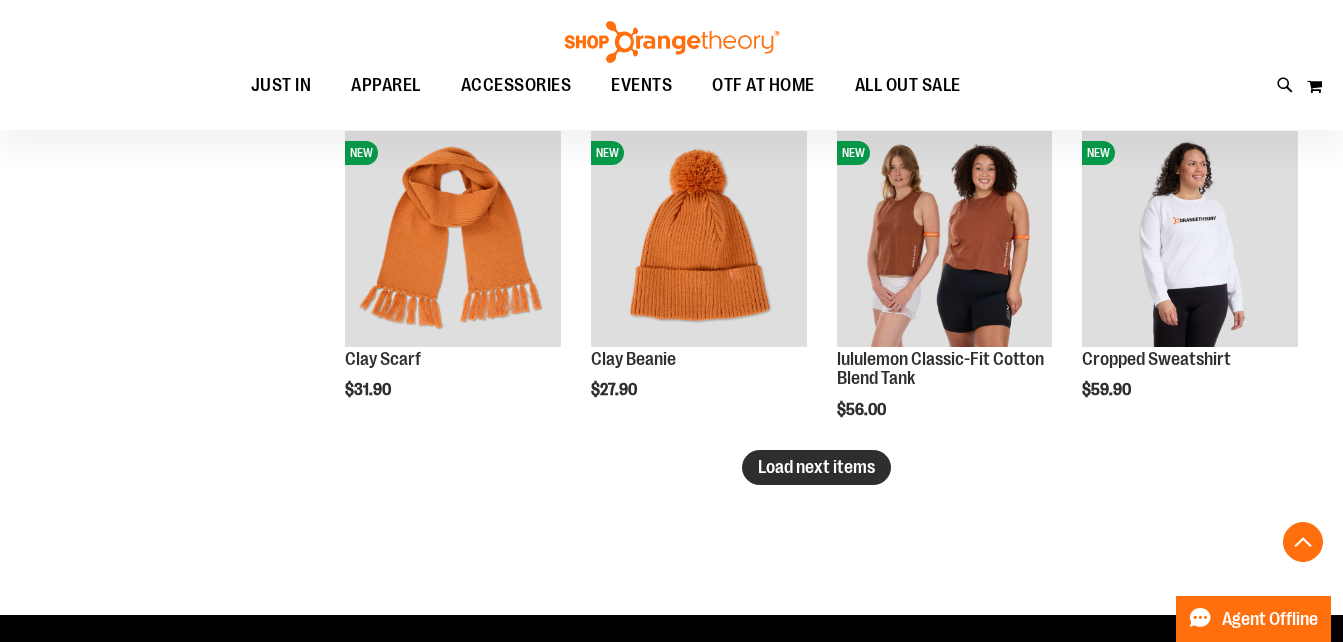 click on "Load next items" at bounding box center (816, 467) 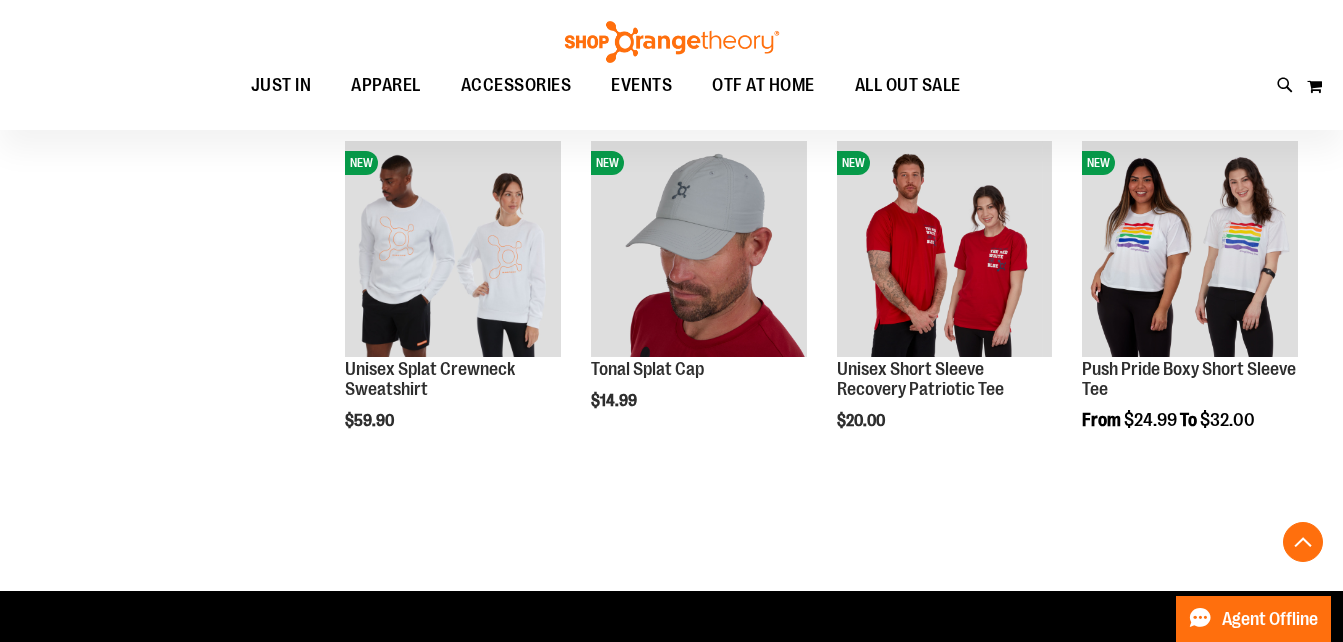 scroll, scrollTop: 3949, scrollLeft: 0, axis: vertical 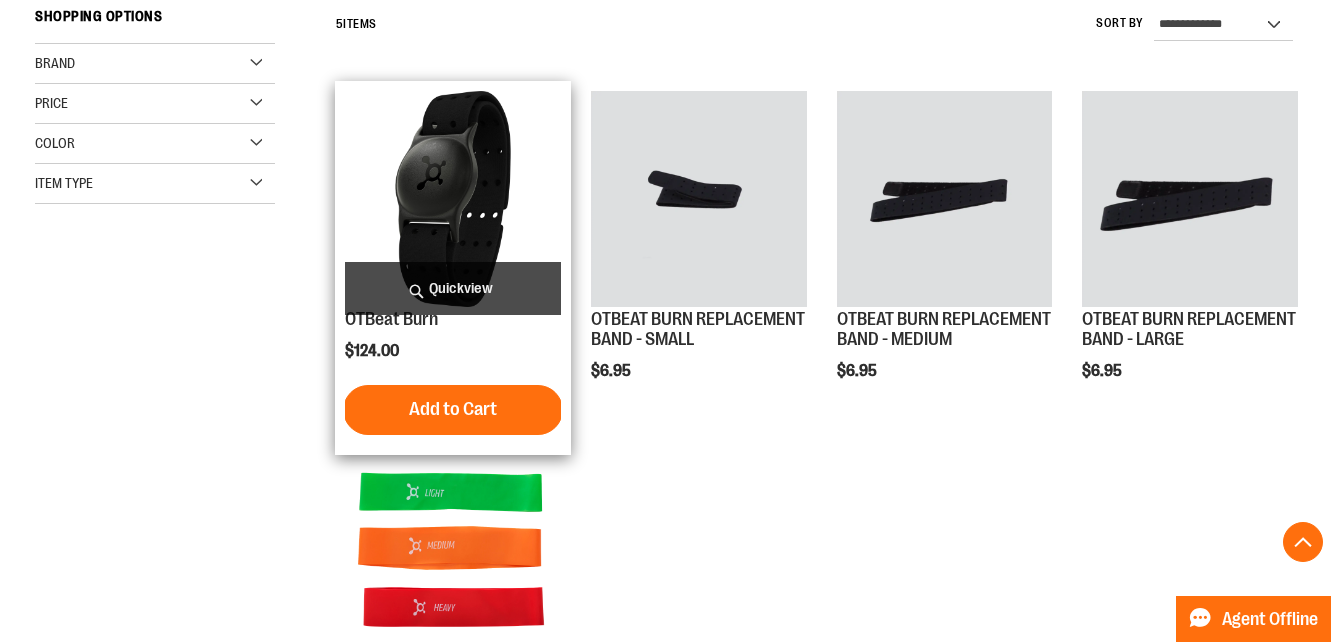 click at bounding box center [453, 199] 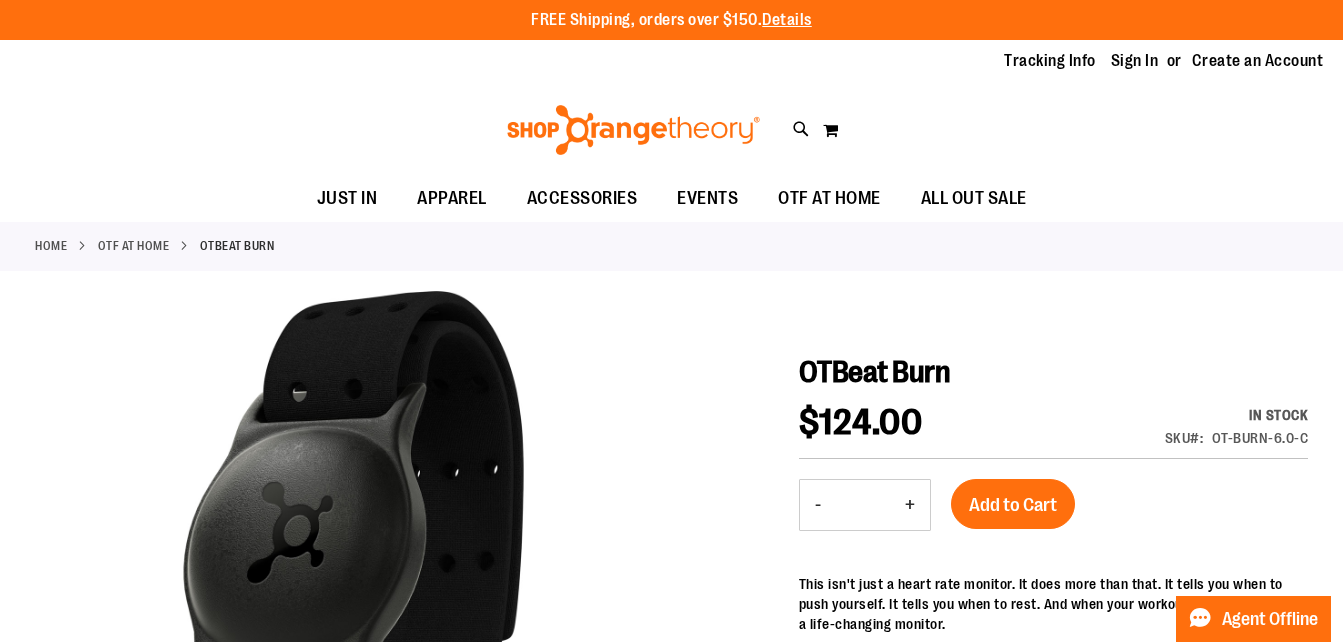 scroll, scrollTop: 0, scrollLeft: 0, axis: both 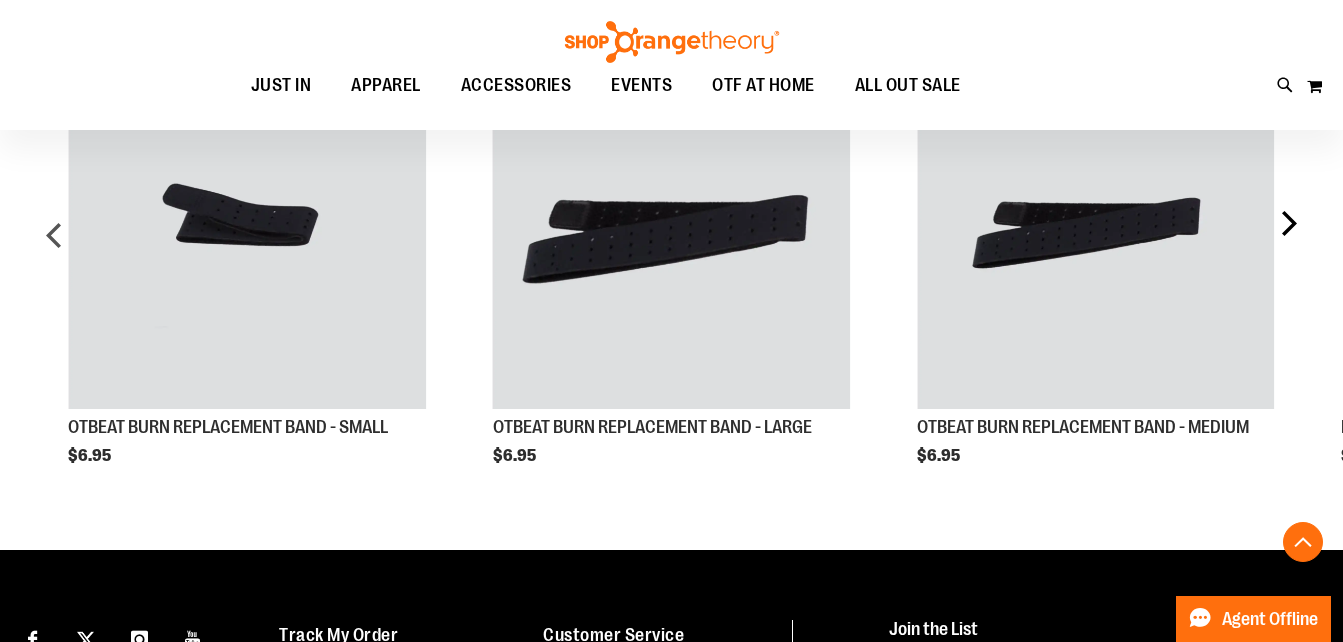 click on "next" at bounding box center [1288, 244] 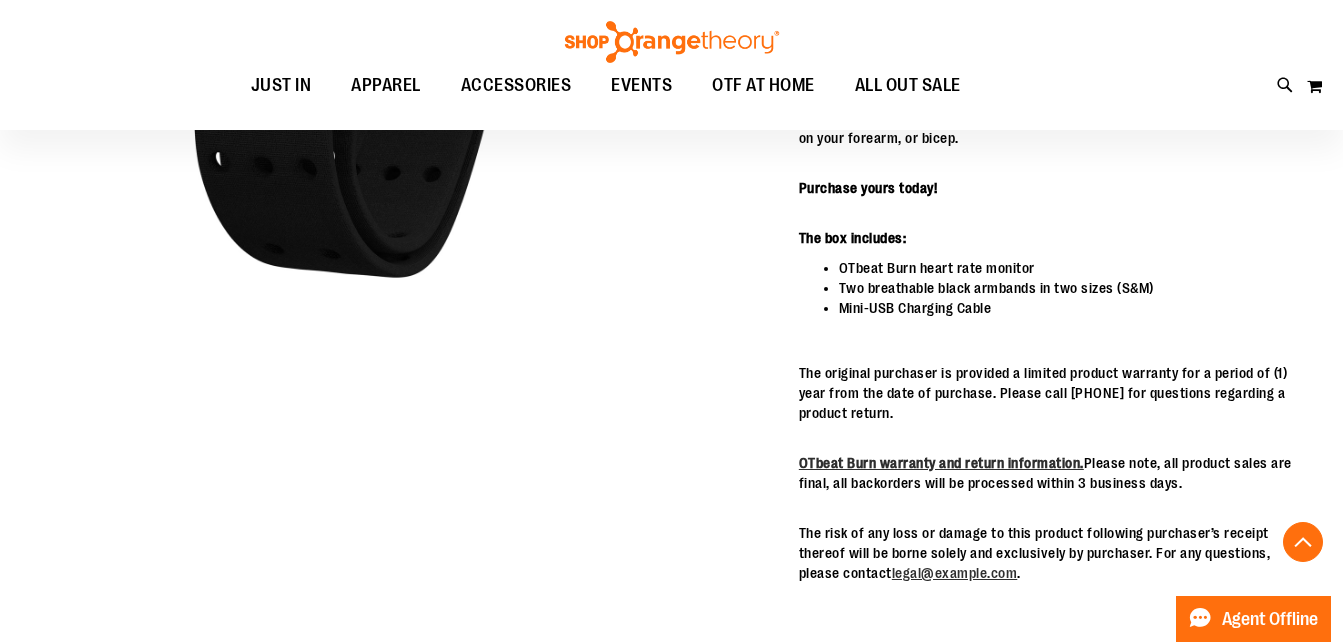 scroll, scrollTop: 0, scrollLeft: 0, axis: both 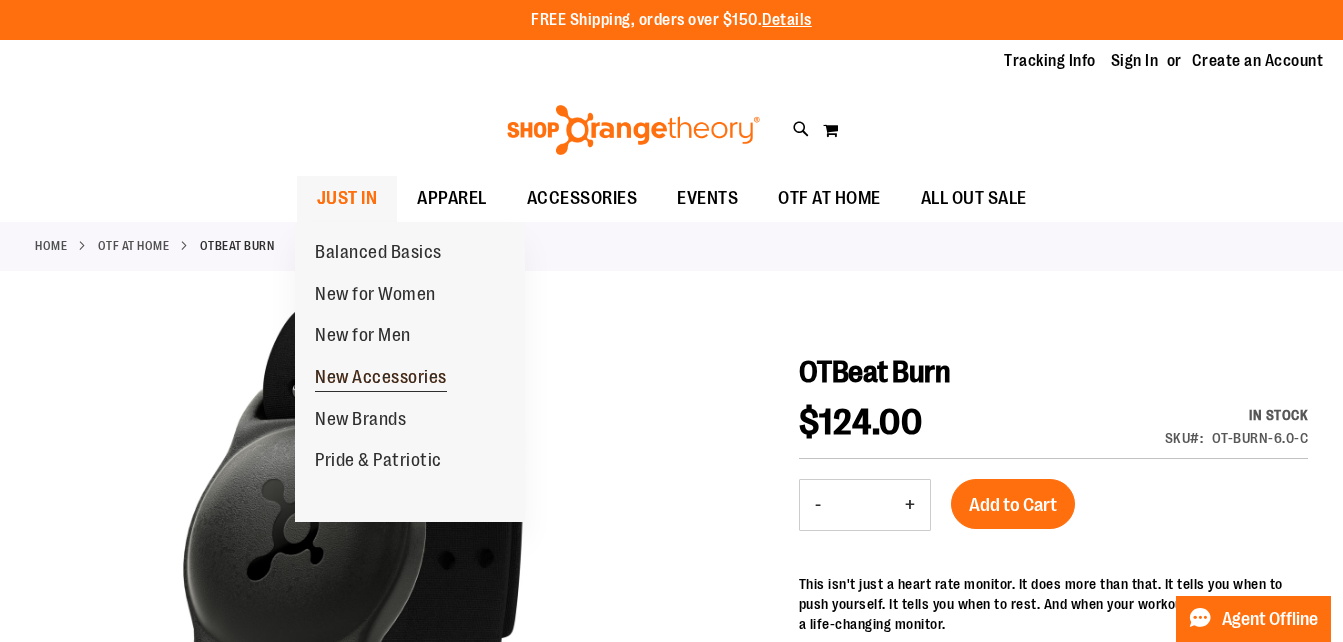 click on "New Accessories" at bounding box center (381, 379) 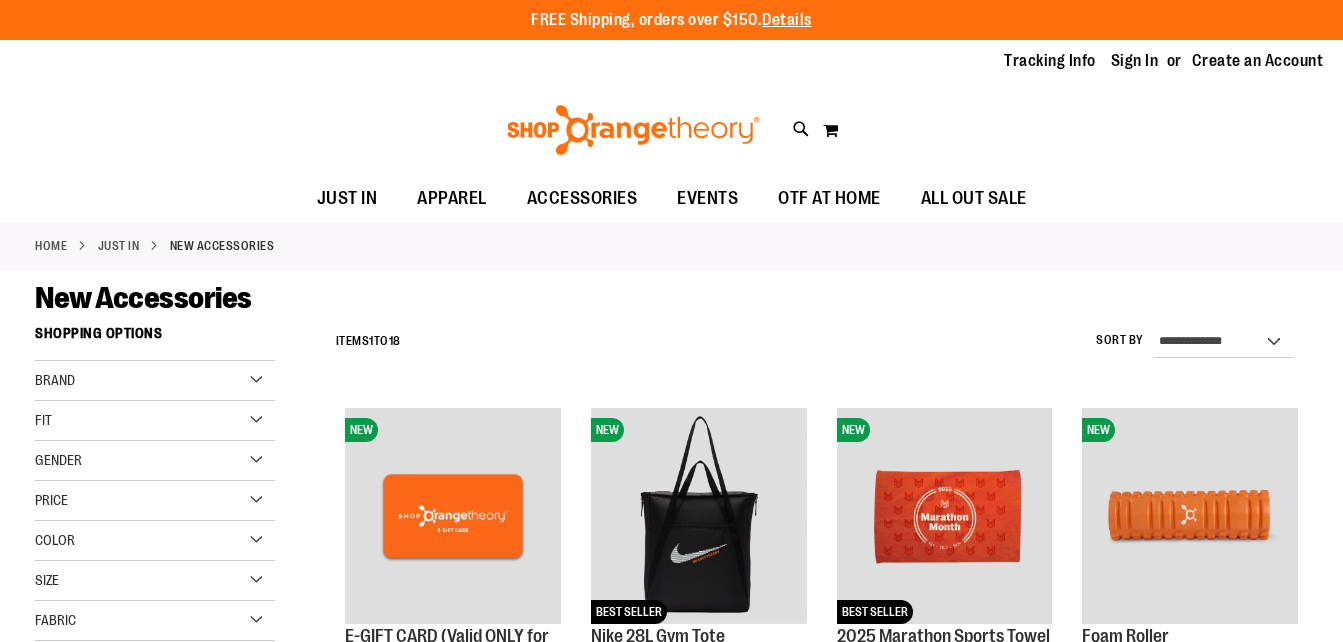 scroll, scrollTop: 0, scrollLeft: 0, axis: both 